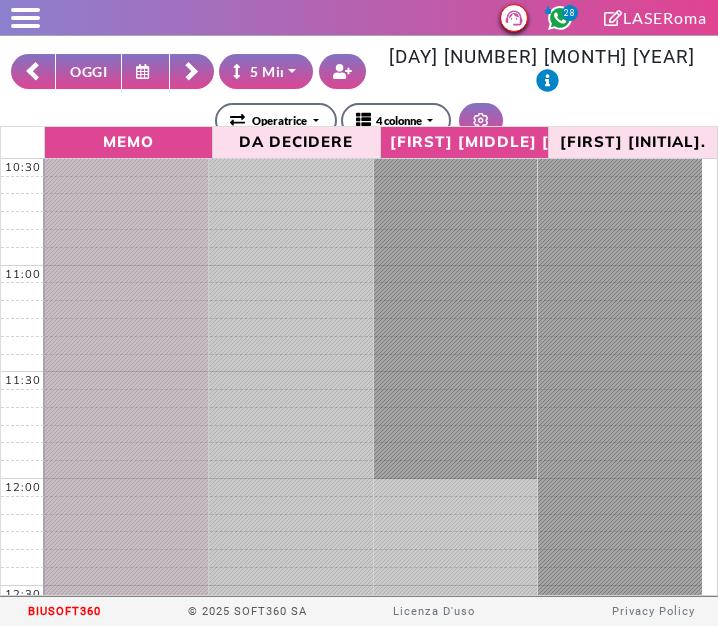 select on "*" 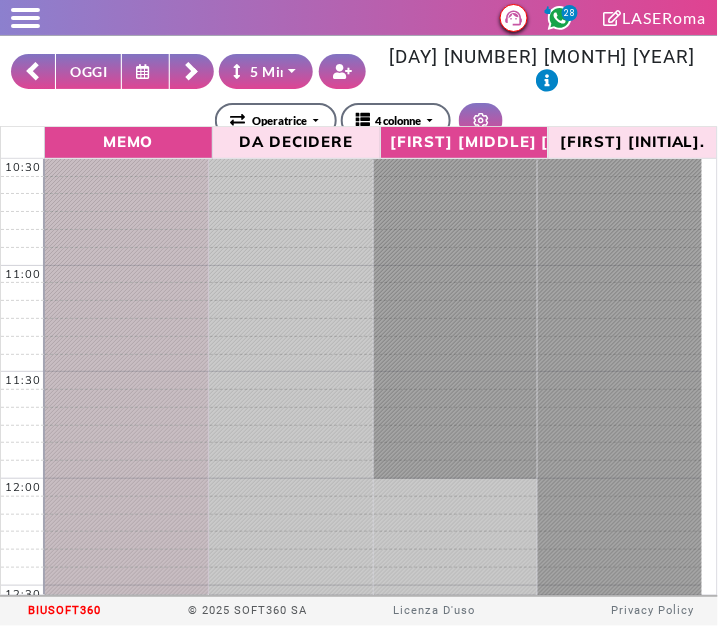 scroll, scrollTop: 1263, scrollLeft: 0, axis: vertical 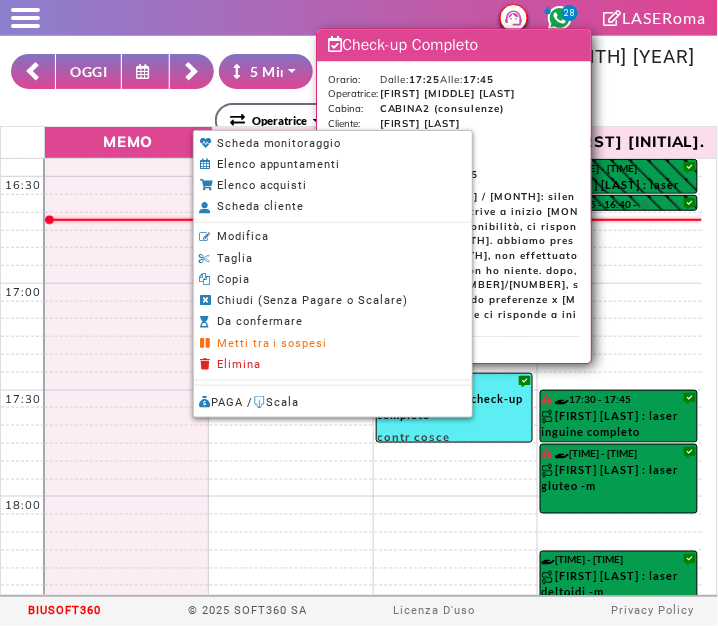 click on "Modifica" at bounding box center [333, 237] 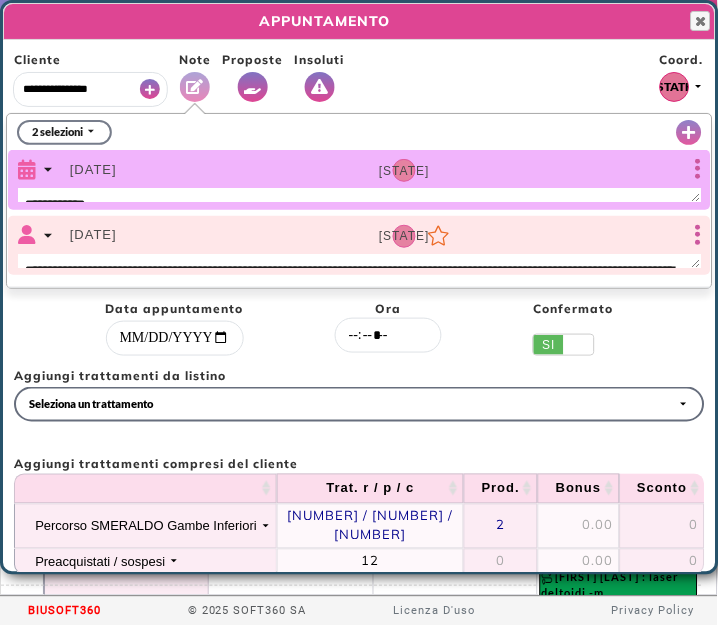 select on "*****" 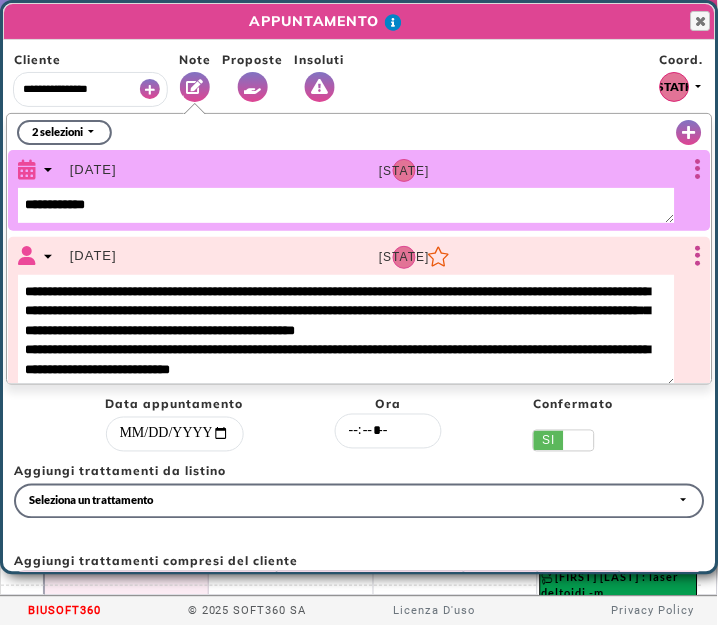 scroll, scrollTop: 19, scrollLeft: 0, axis: vertical 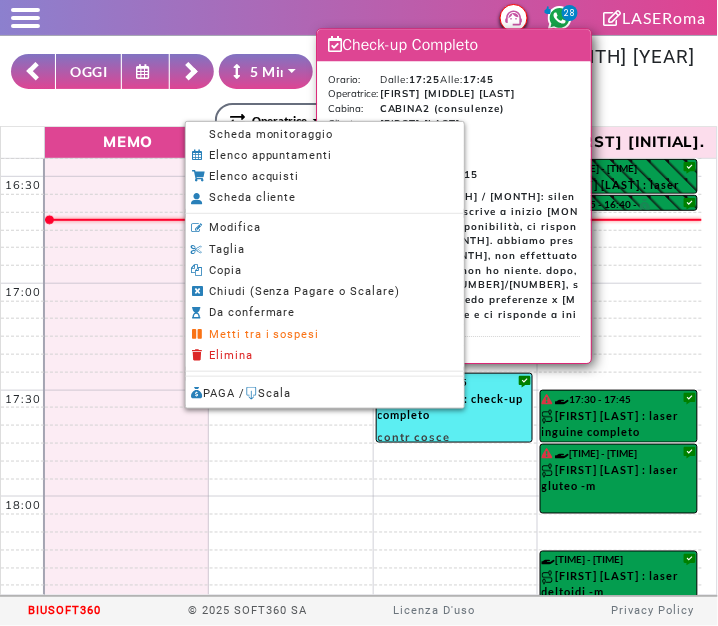 click on "Scheda monitoraggio" at bounding box center [271, 134] 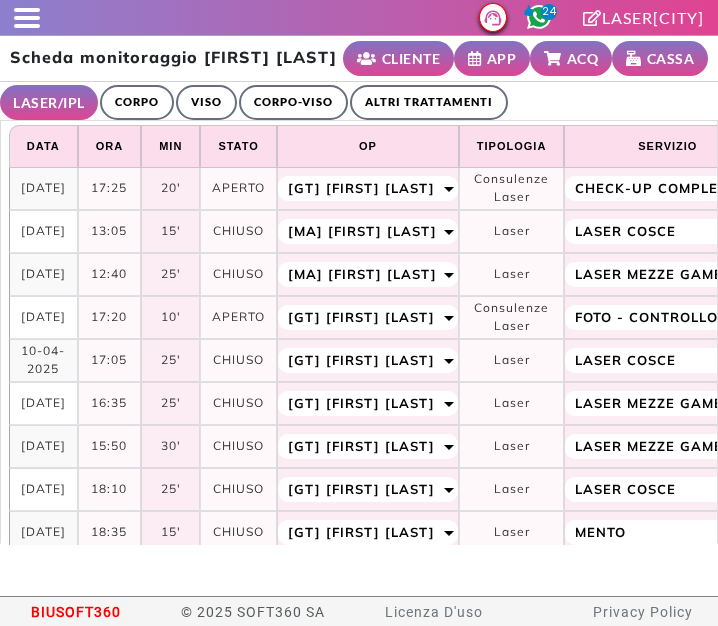 select on "**" 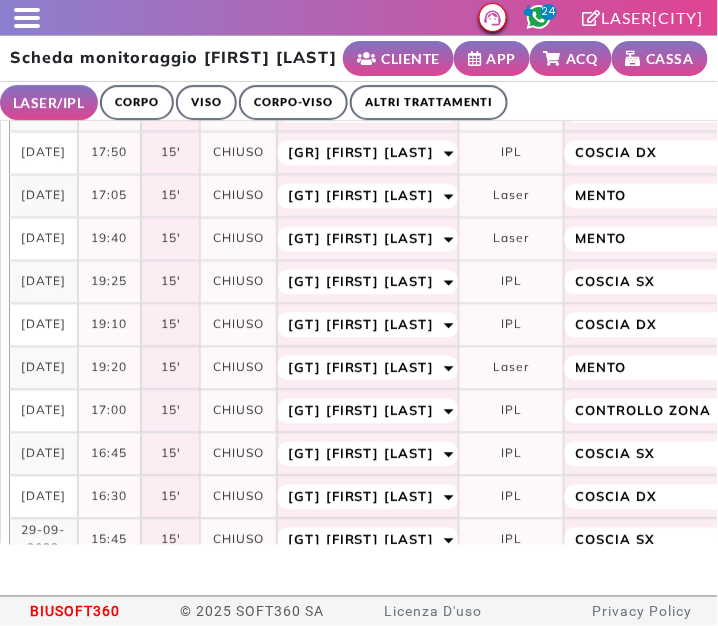 scroll, scrollTop: 0, scrollLeft: 0, axis: both 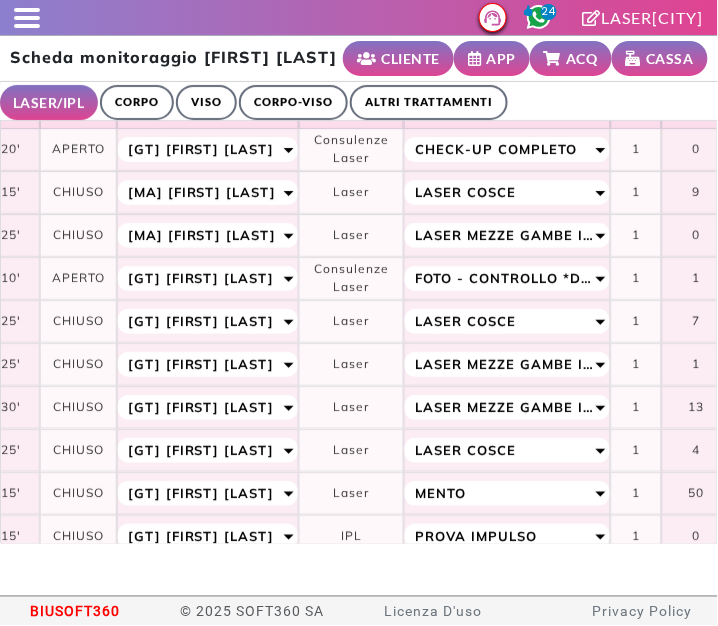 click at bounding box center (27, 26) 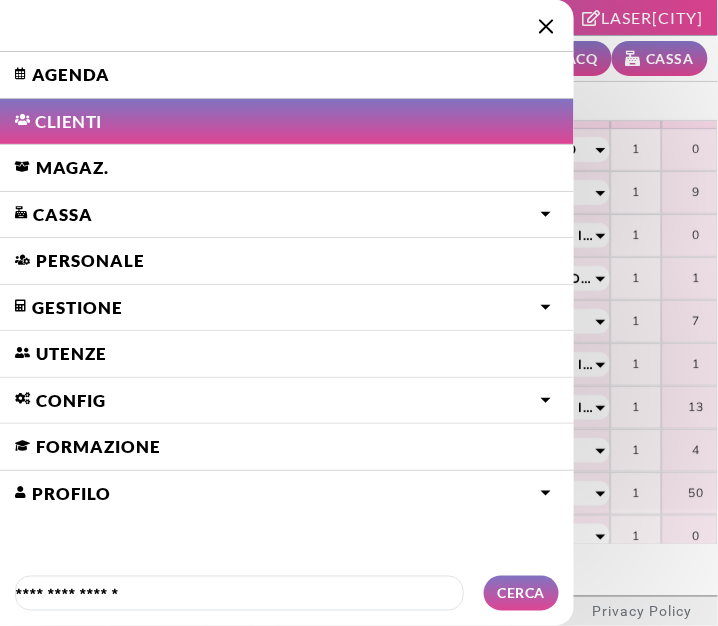 click on "Agenda" at bounding box center [287, 75] 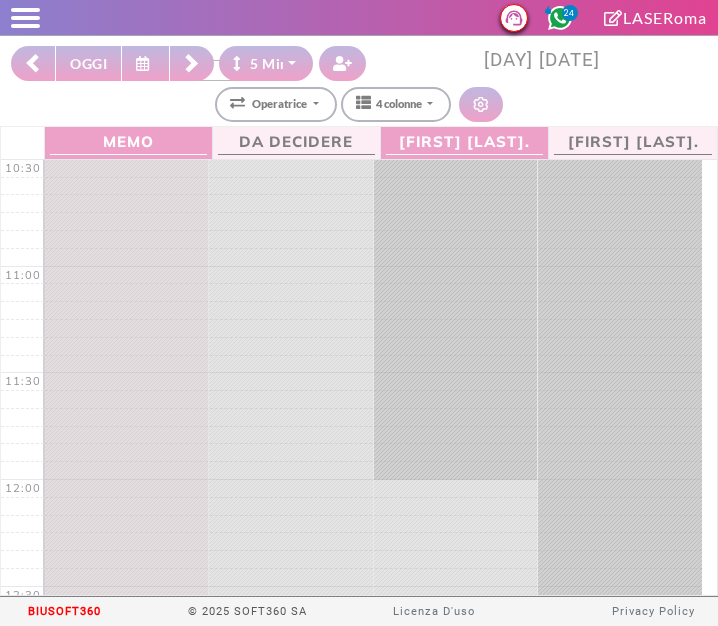 select on "*" 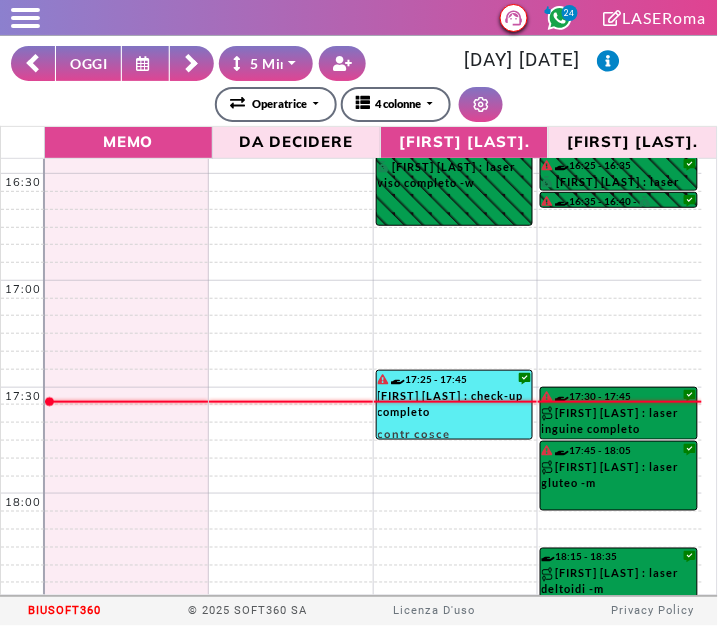scroll, scrollTop: 1264, scrollLeft: 0, axis: vertical 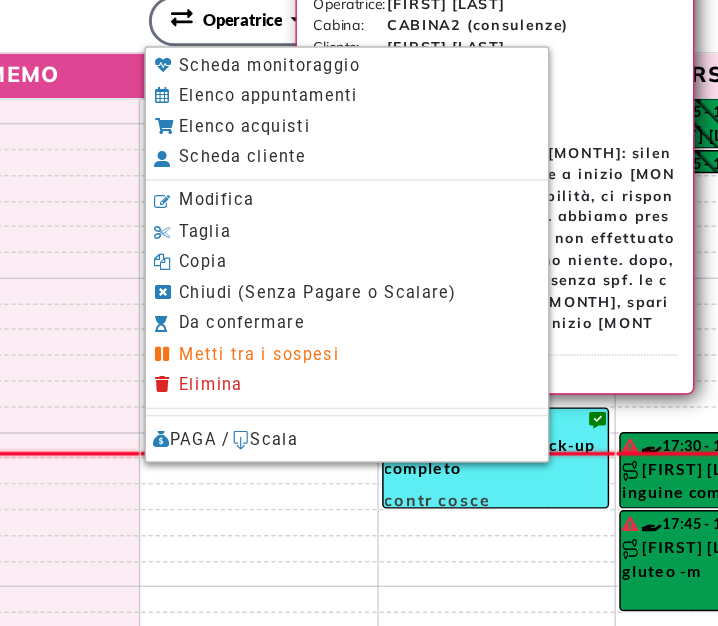 click on "Modifica" at bounding box center [352, 229] 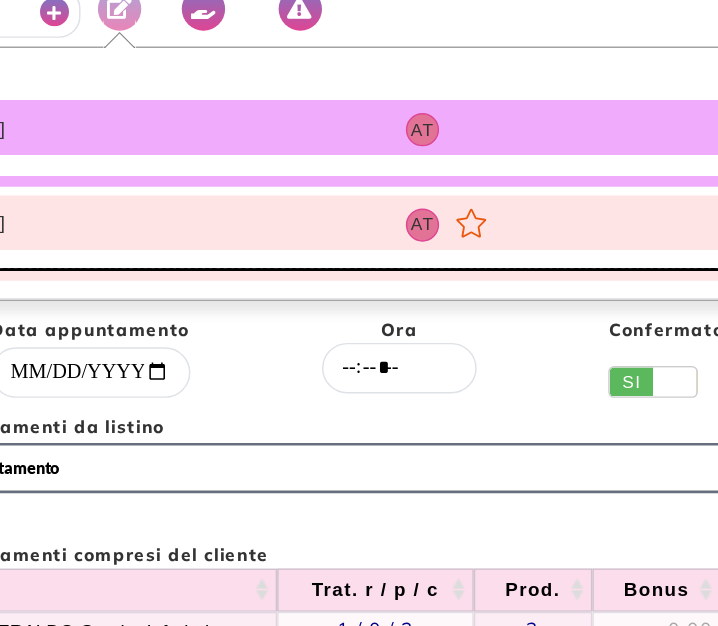 select on "*****" 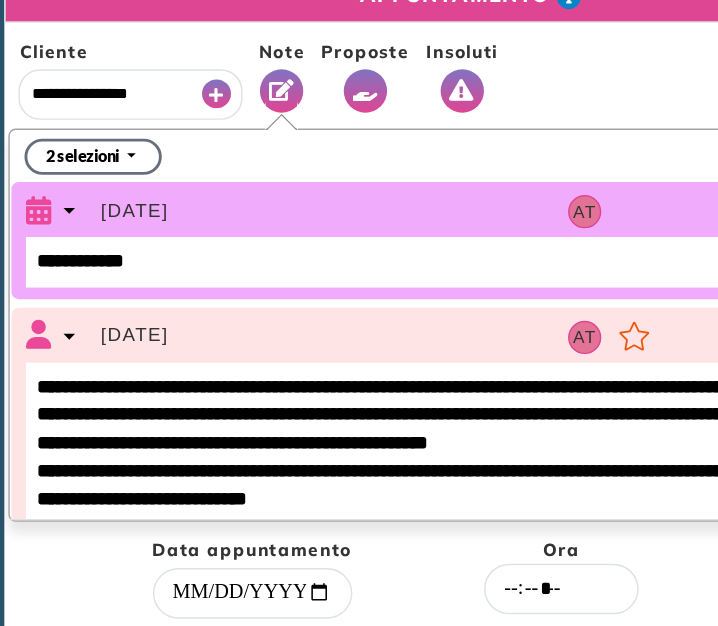 scroll, scrollTop: 19, scrollLeft: 0, axis: vertical 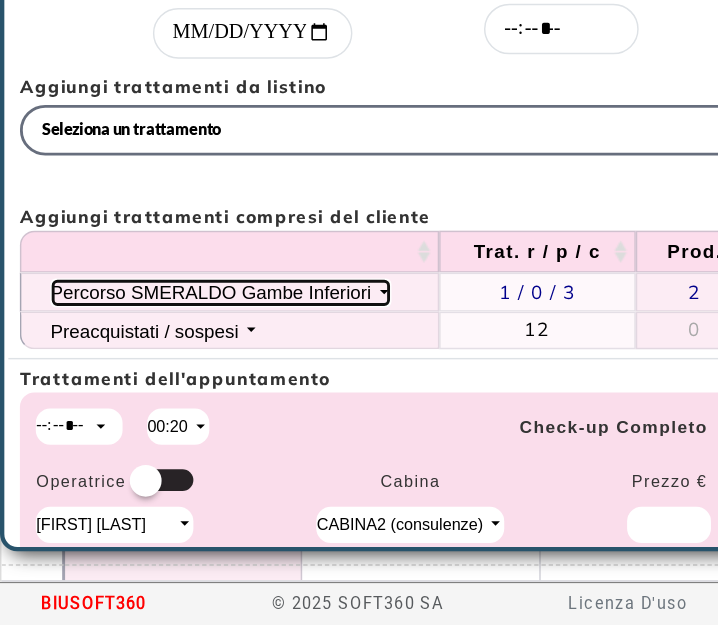 click on "Percorso SMERALDO Gambe Inferiori" at bounding box center [153, 396] 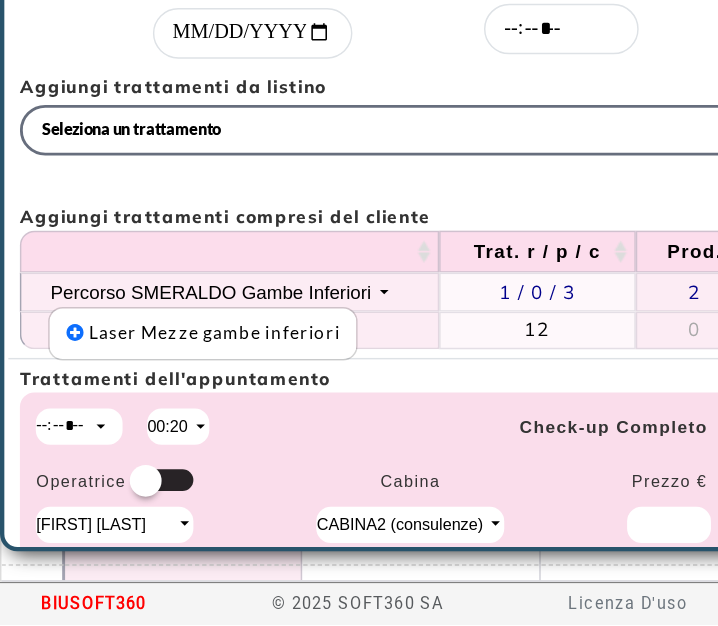 click on "**********" at bounding box center (359, 289) 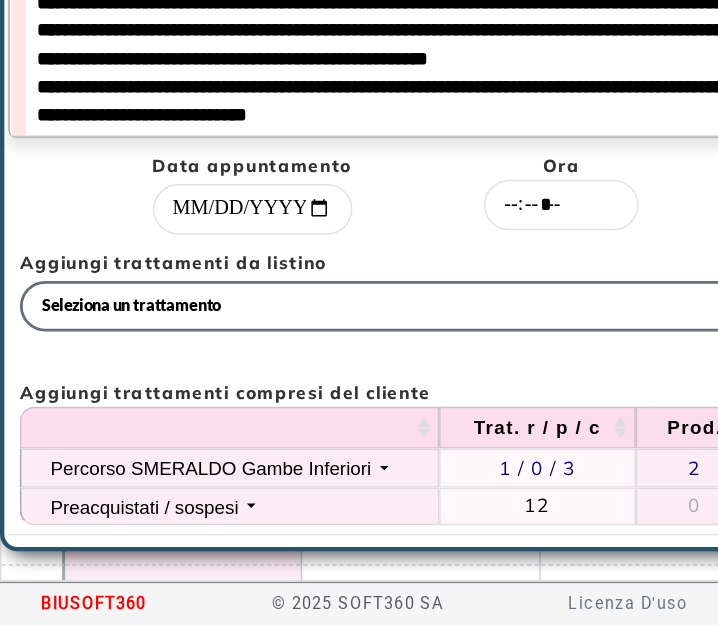scroll, scrollTop: 0, scrollLeft: 0, axis: both 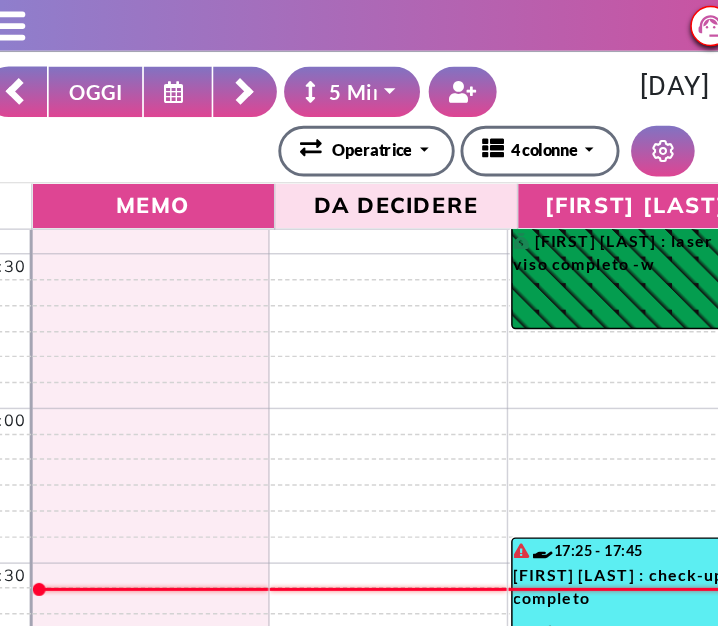 click at bounding box center [146, 63] 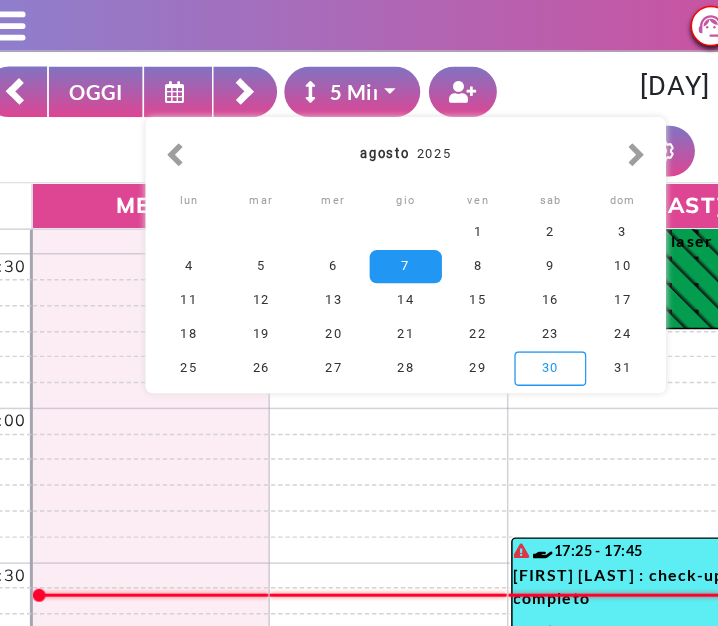 click on "30" at bounding box center [403, 254] 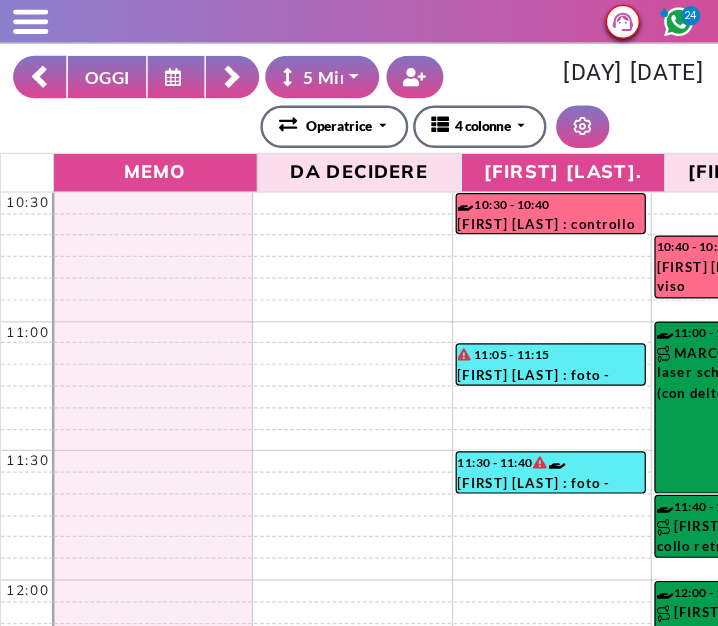 scroll, scrollTop: 0, scrollLeft: 0, axis: both 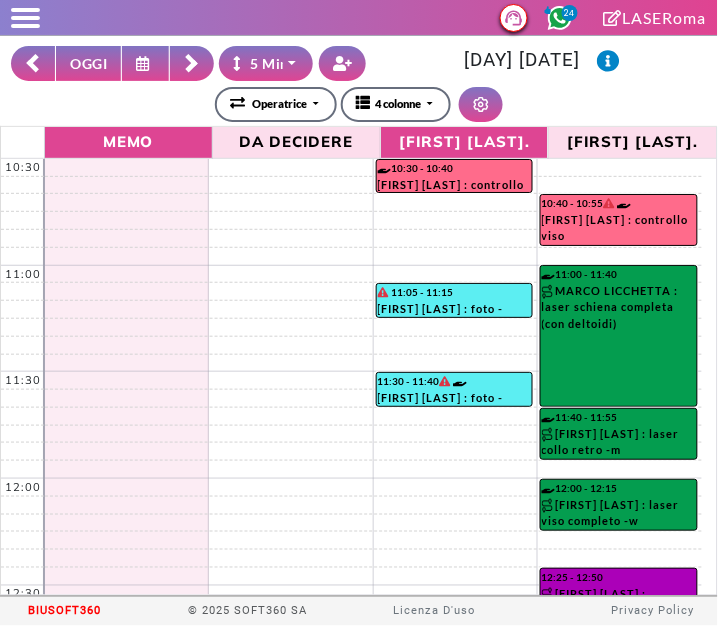 click at bounding box center [145, 63] 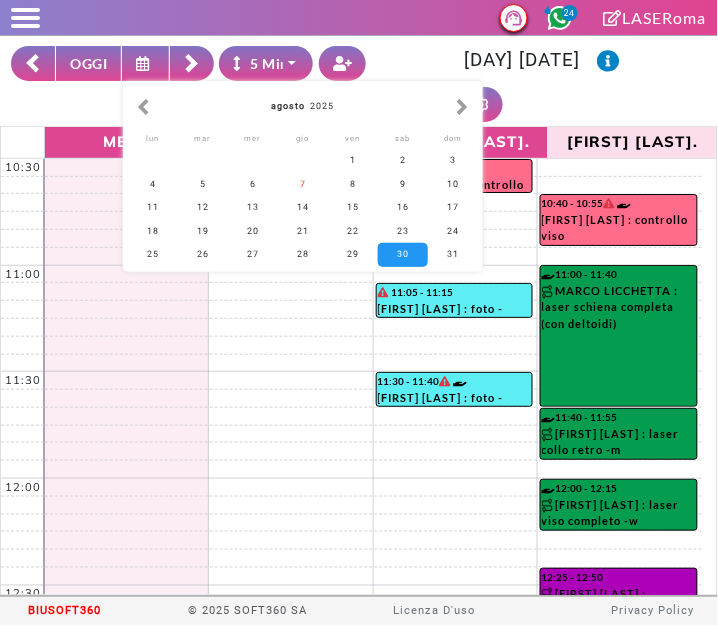 click on "30" at bounding box center (403, 254) 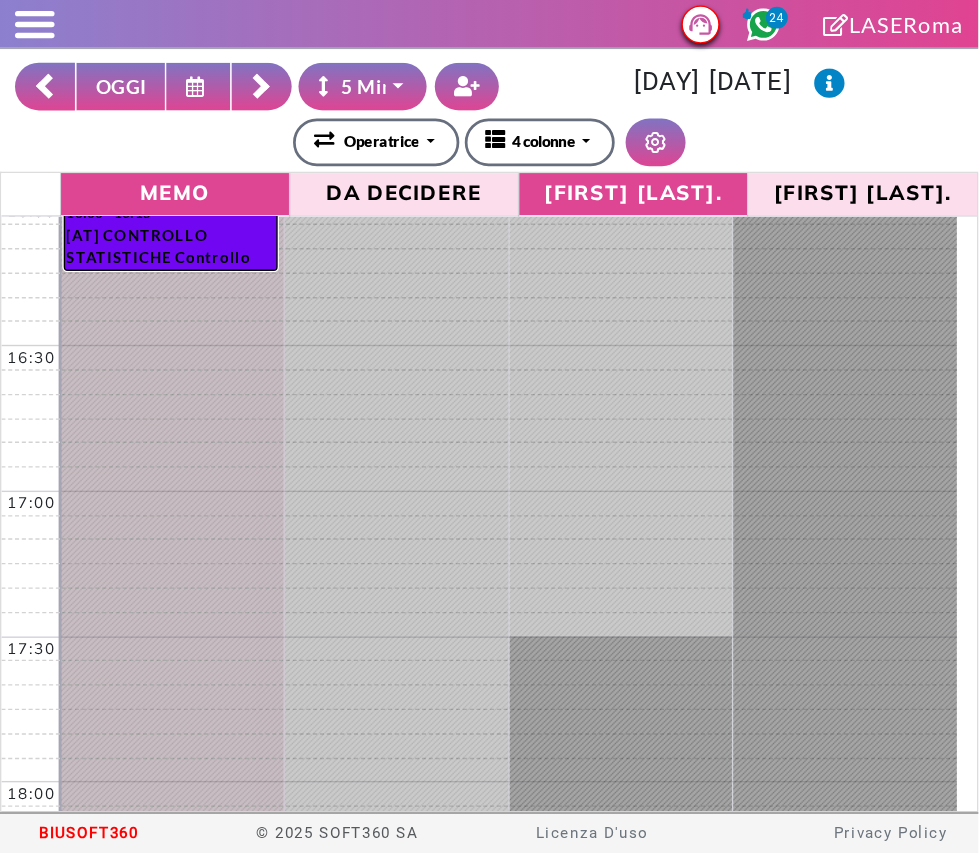 scroll, scrollTop: 1192, scrollLeft: 0, axis: vertical 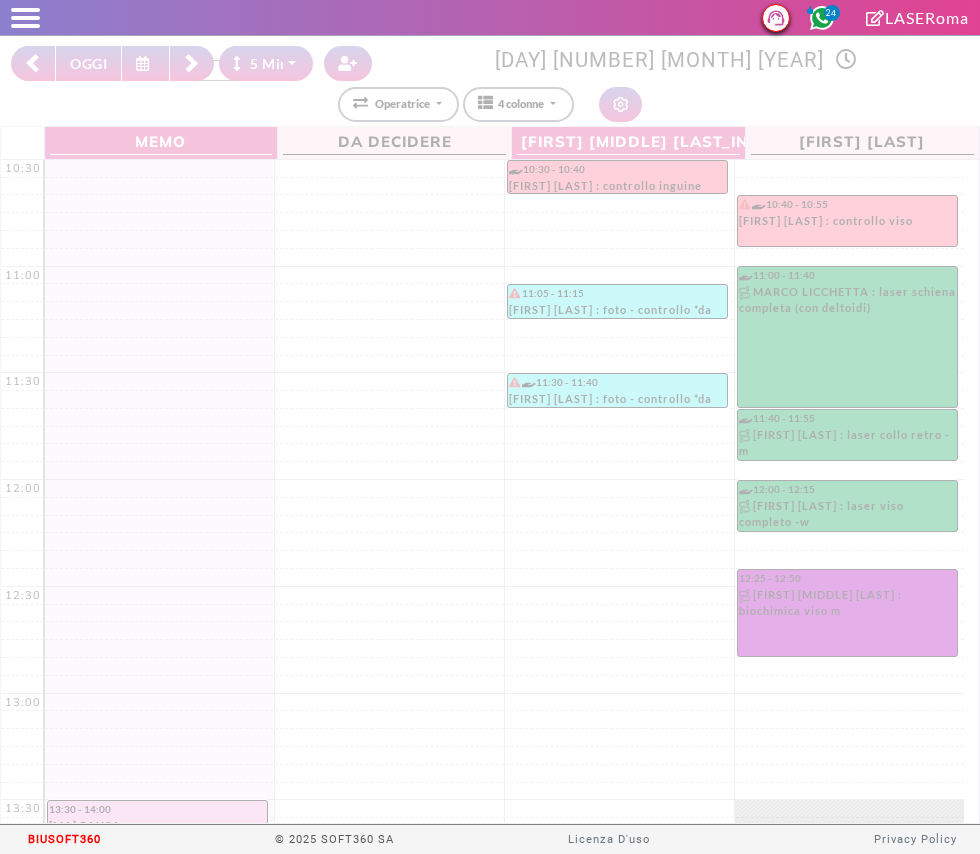 select on "*" 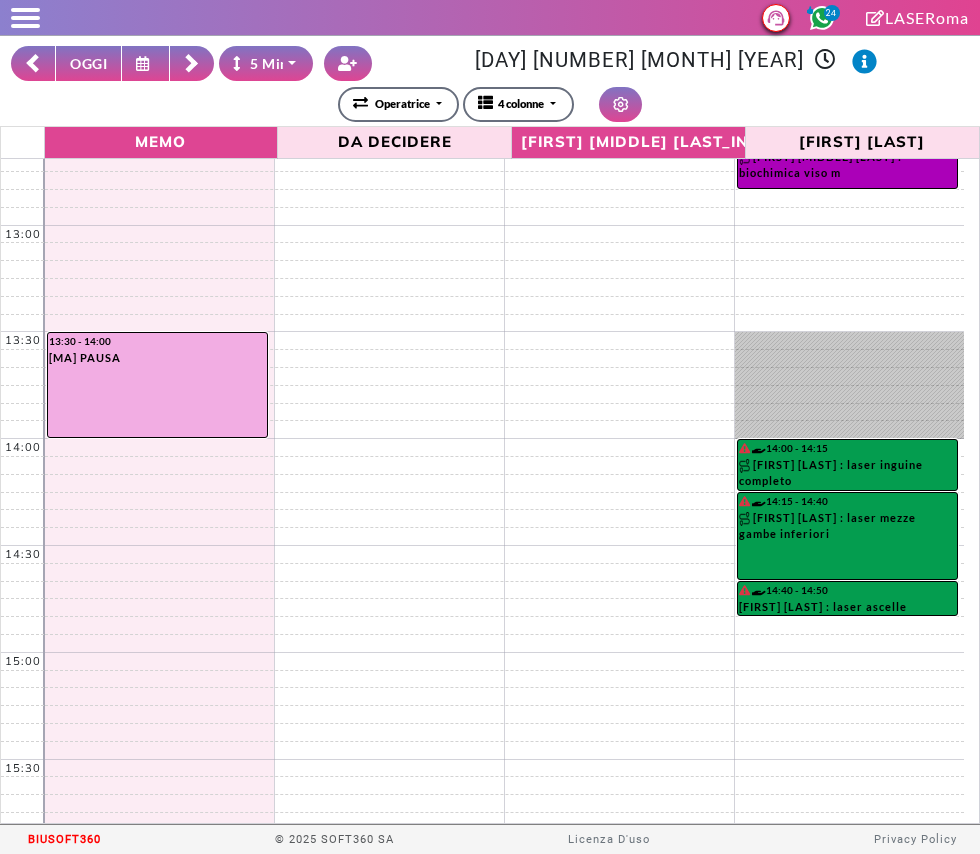 scroll, scrollTop: 463, scrollLeft: 0, axis: vertical 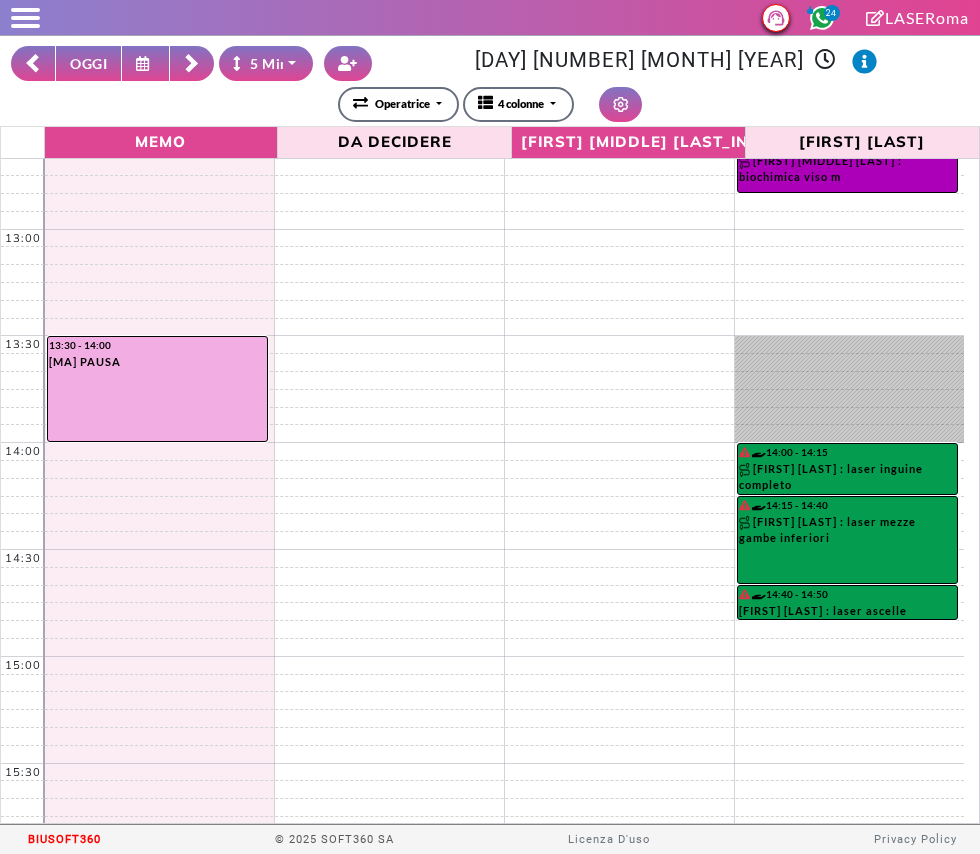 click on "OGGI" at bounding box center (88, 63) 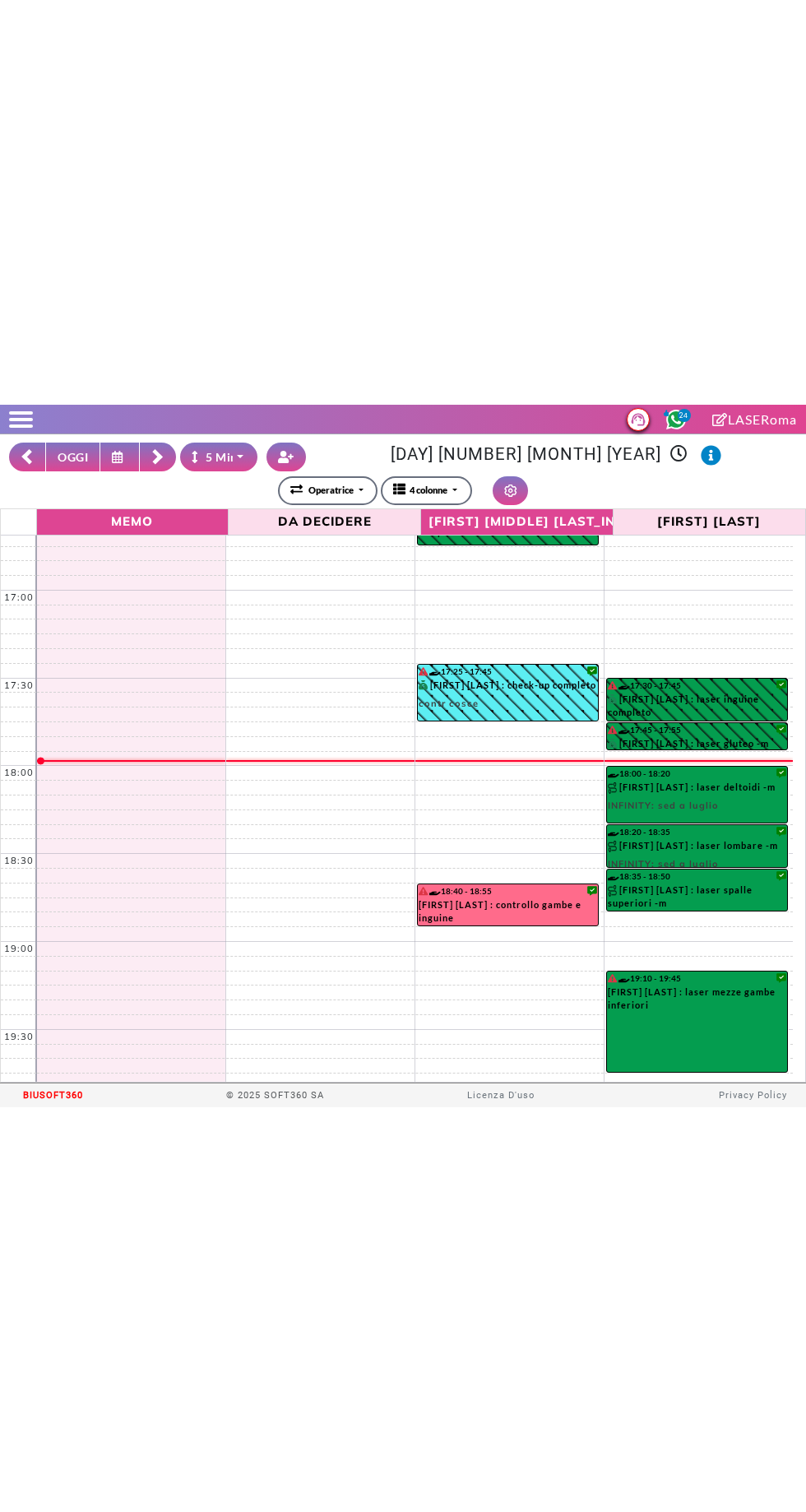 scroll, scrollTop: 1088, scrollLeft: 0, axis: vertical 